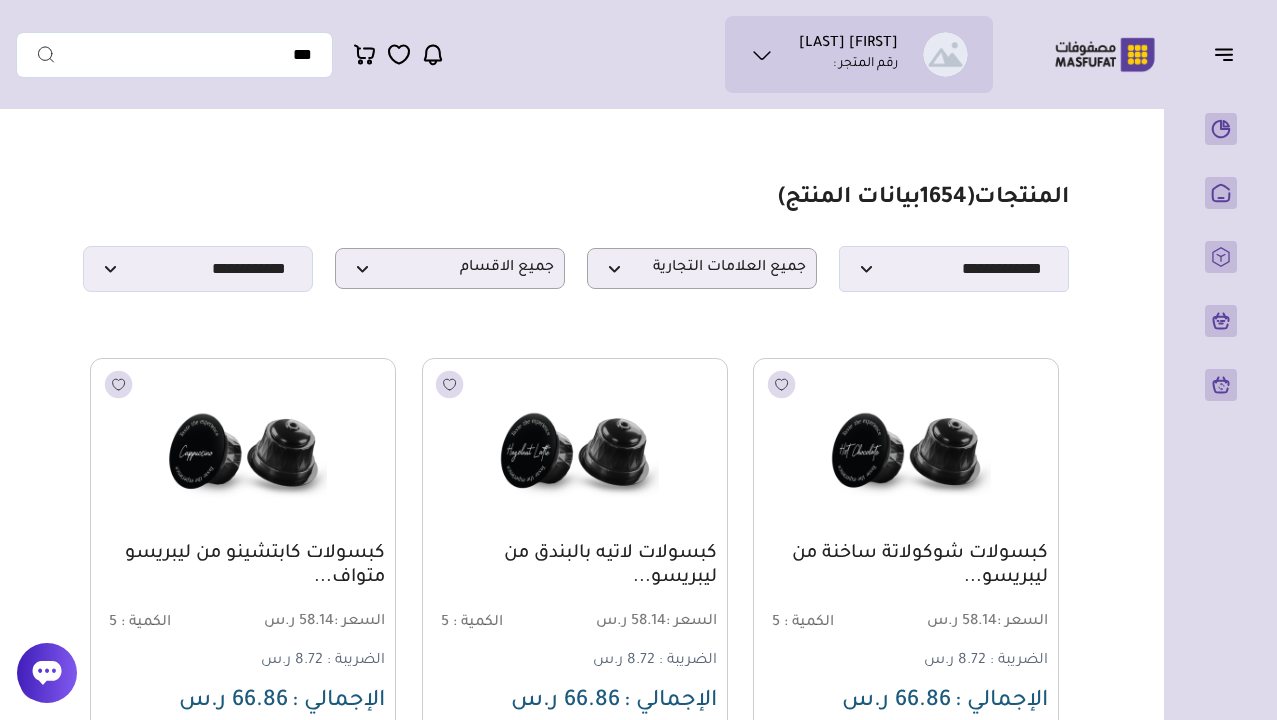 select 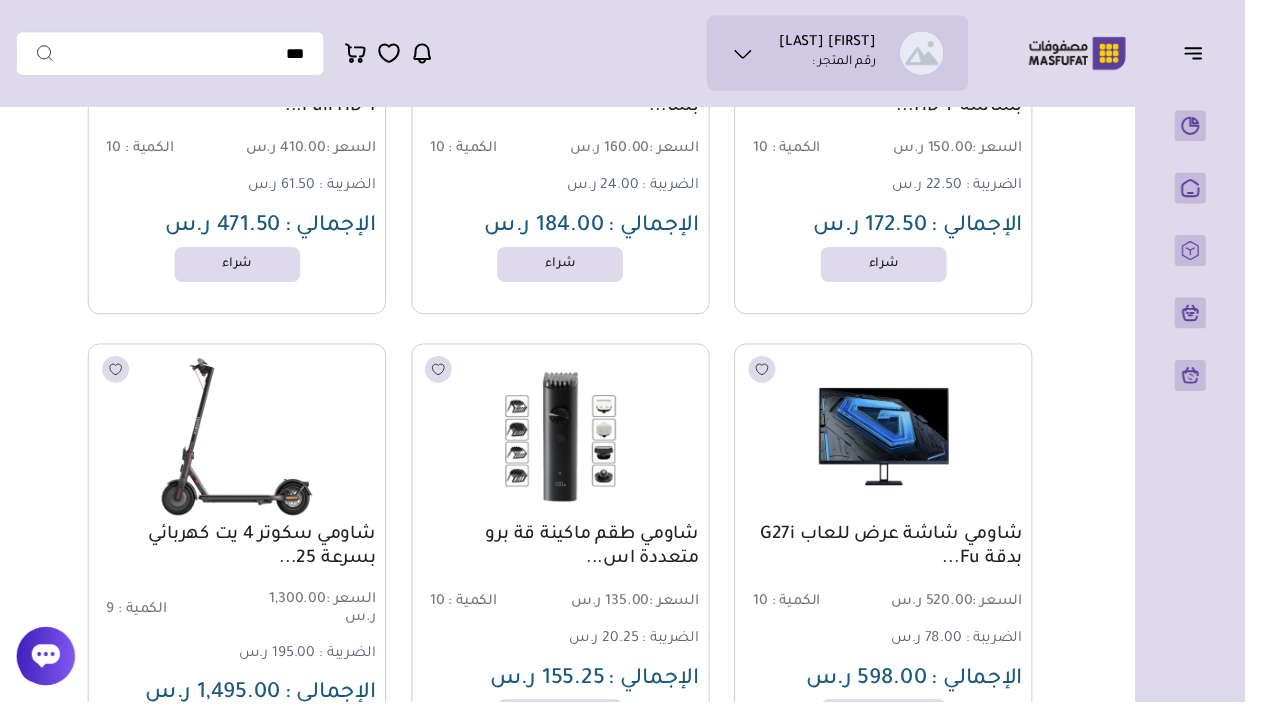 scroll, scrollTop: 116641, scrollLeft: 0, axis: vertical 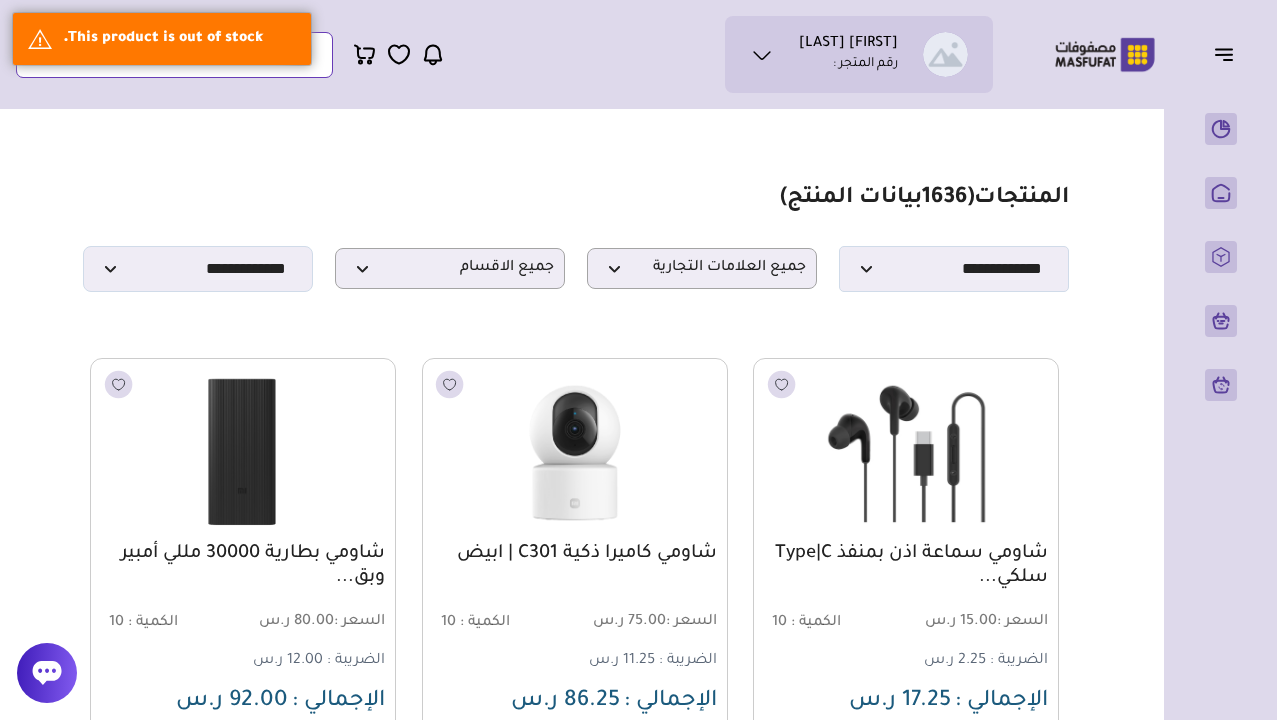 click at bounding box center [174, 55] 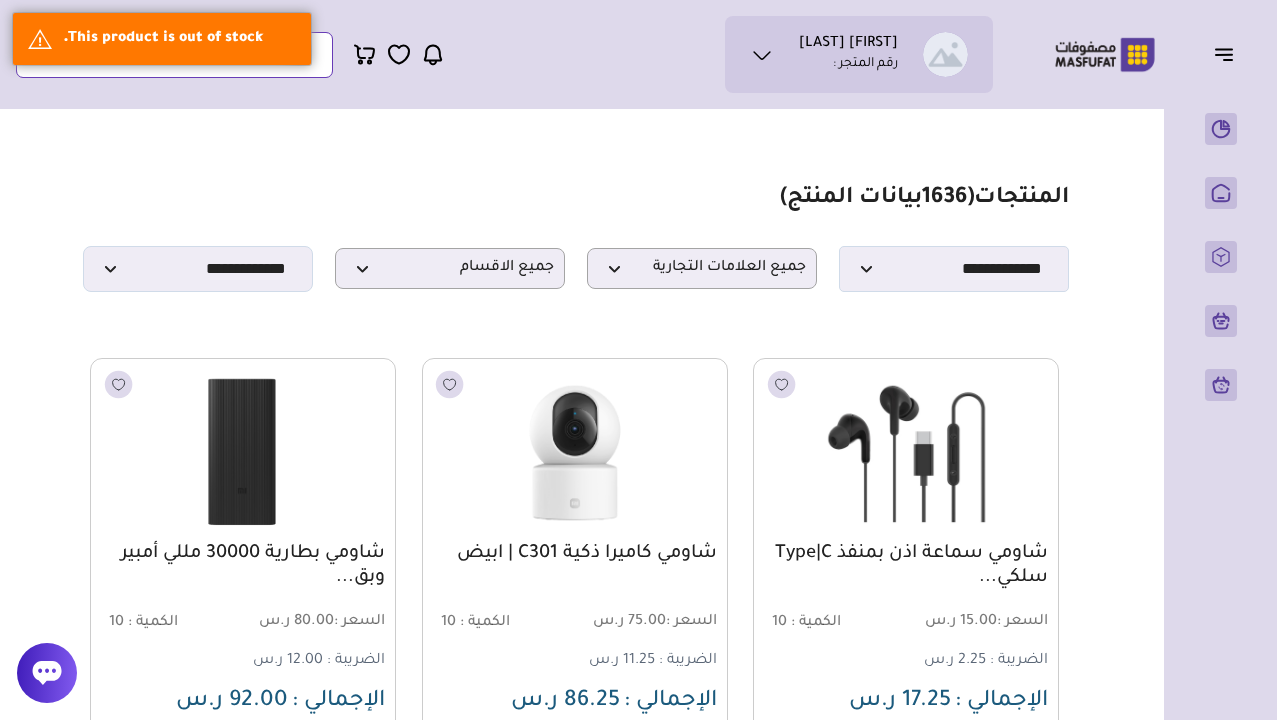 type on "*" 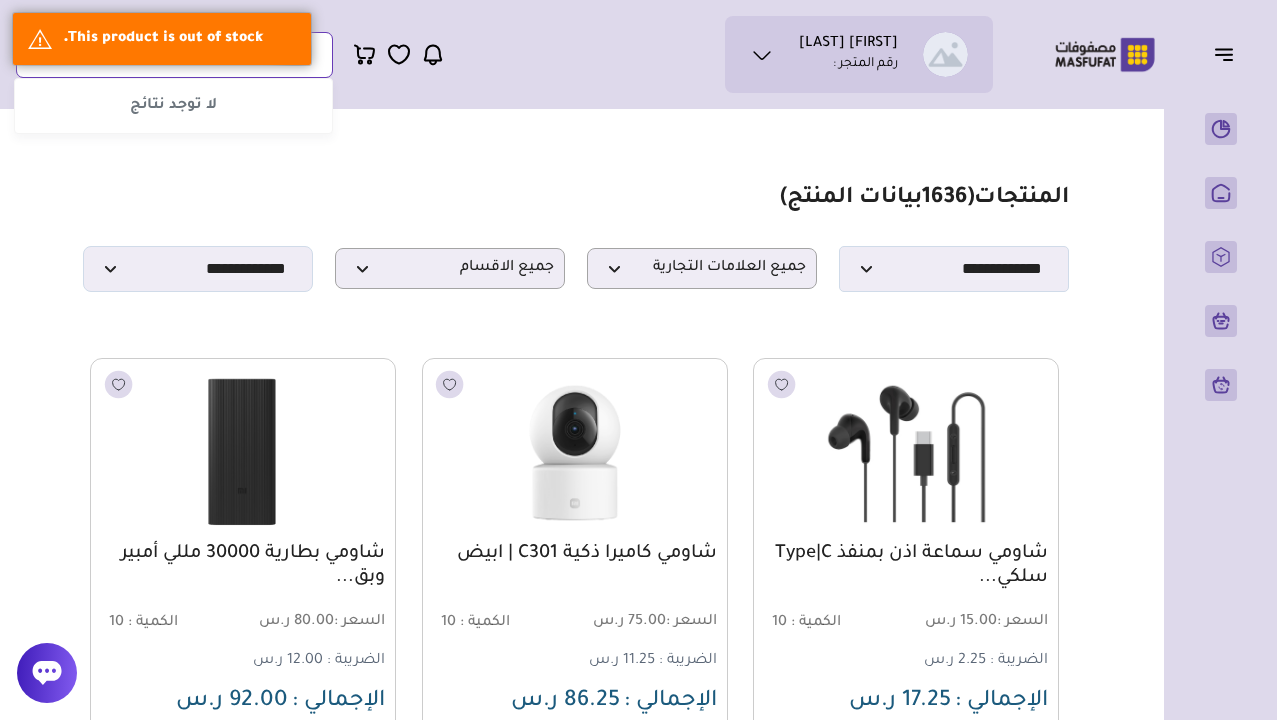 type on "*****" 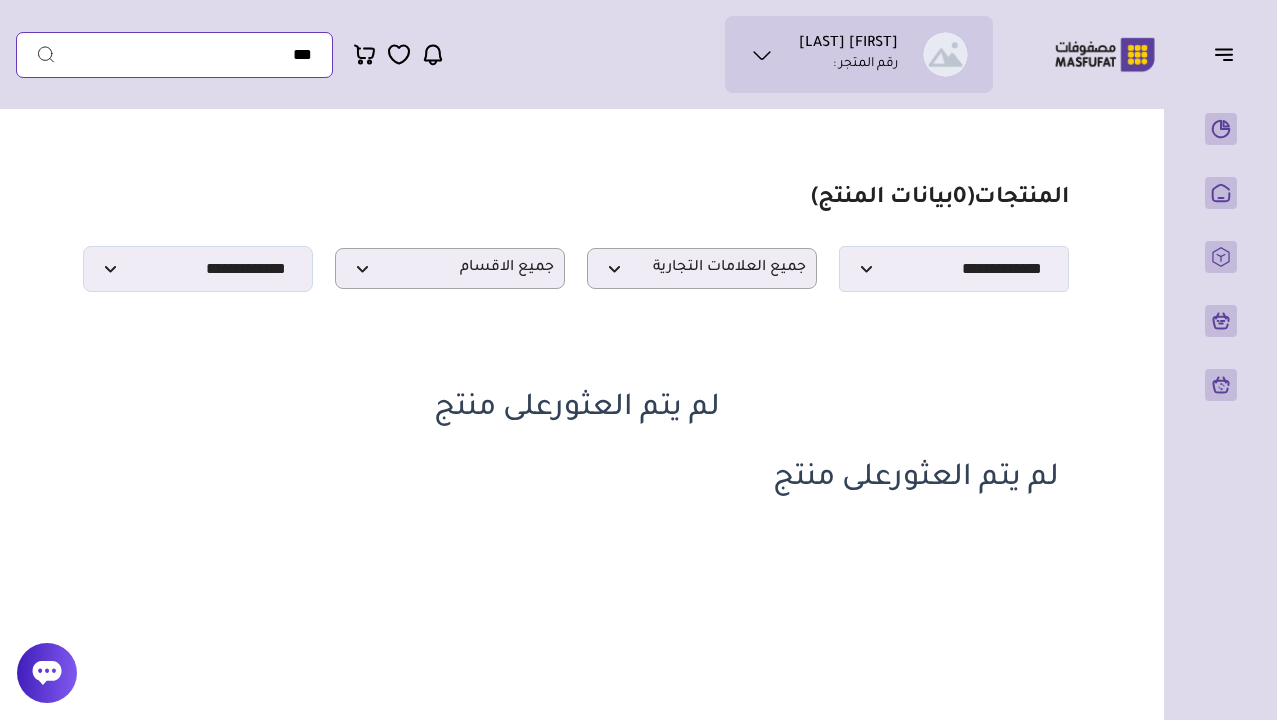 scroll, scrollTop: 0, scrollLeft: 0, axis: both 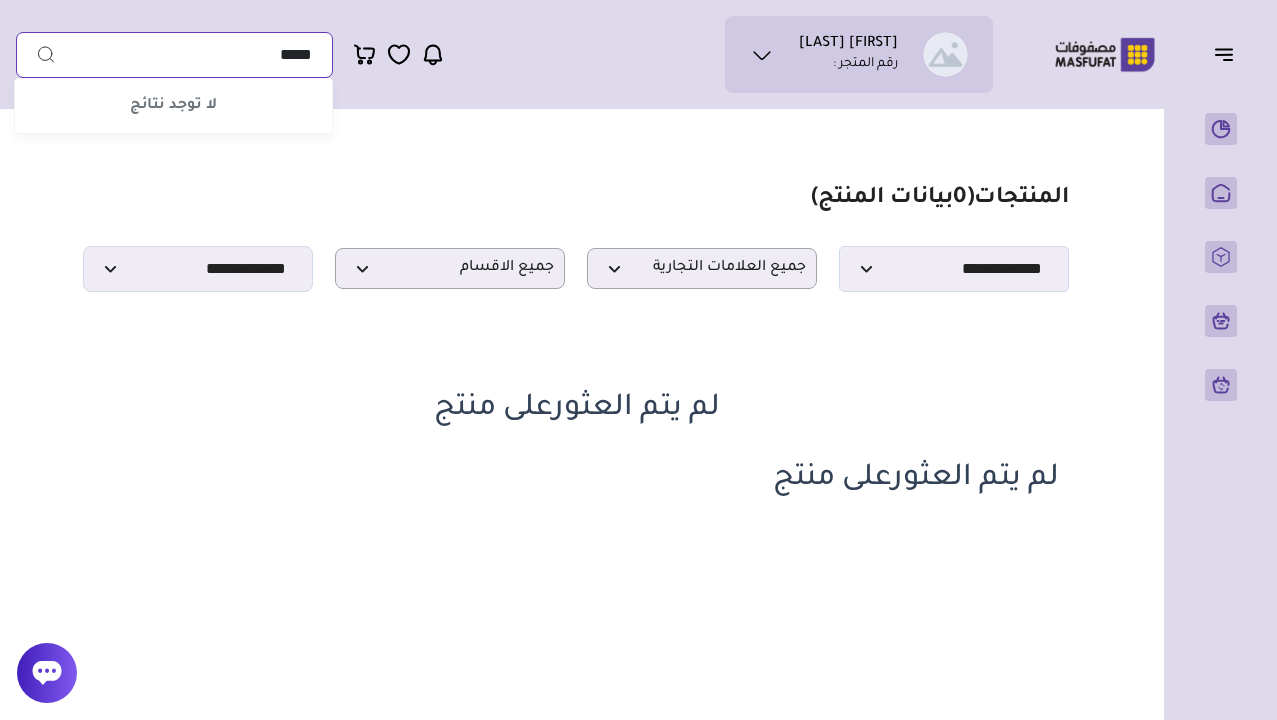 type on "*****" 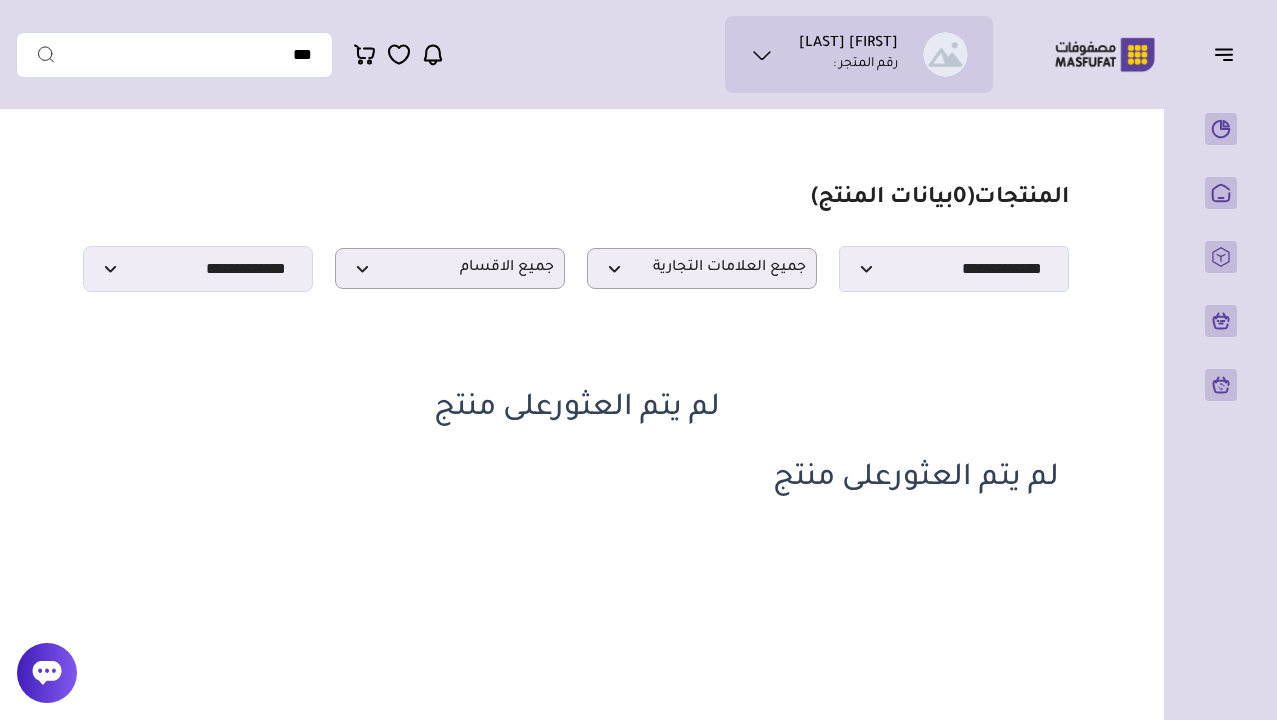scroll, scrollTop: 0, scrollLeft: 0, axis: both 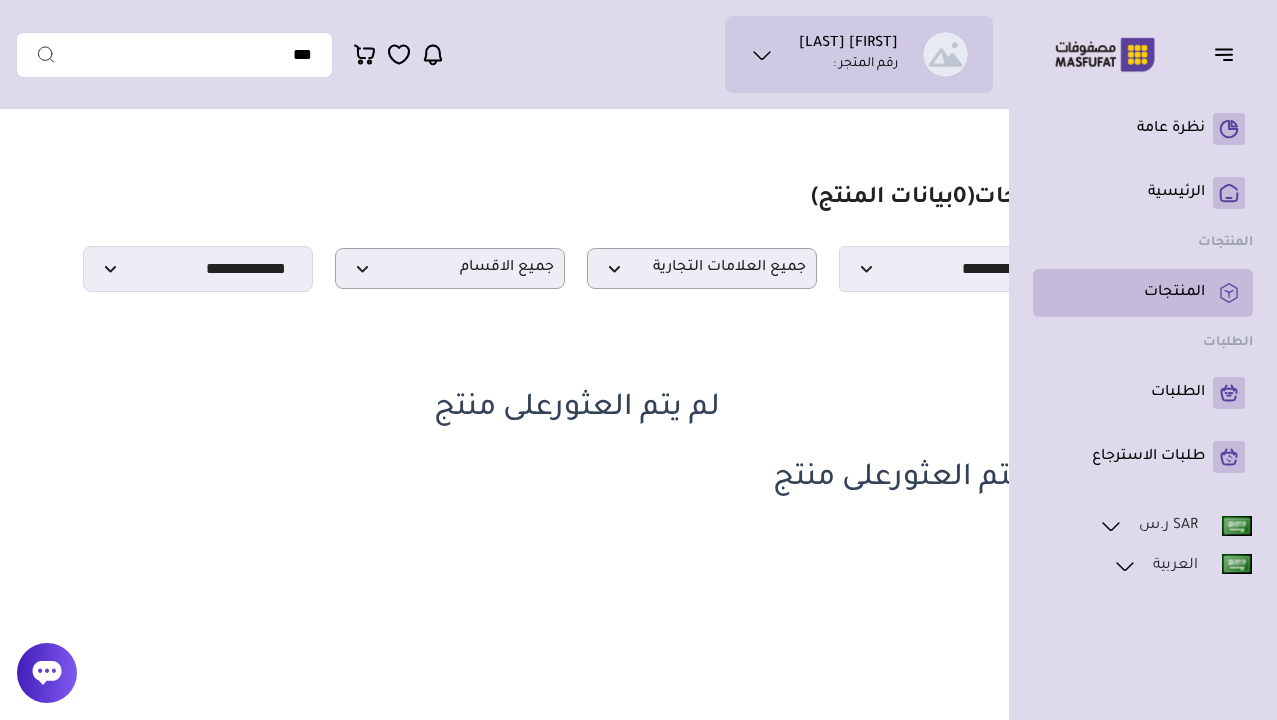 click on "المنتجات" at bounding box center [1174, 293] 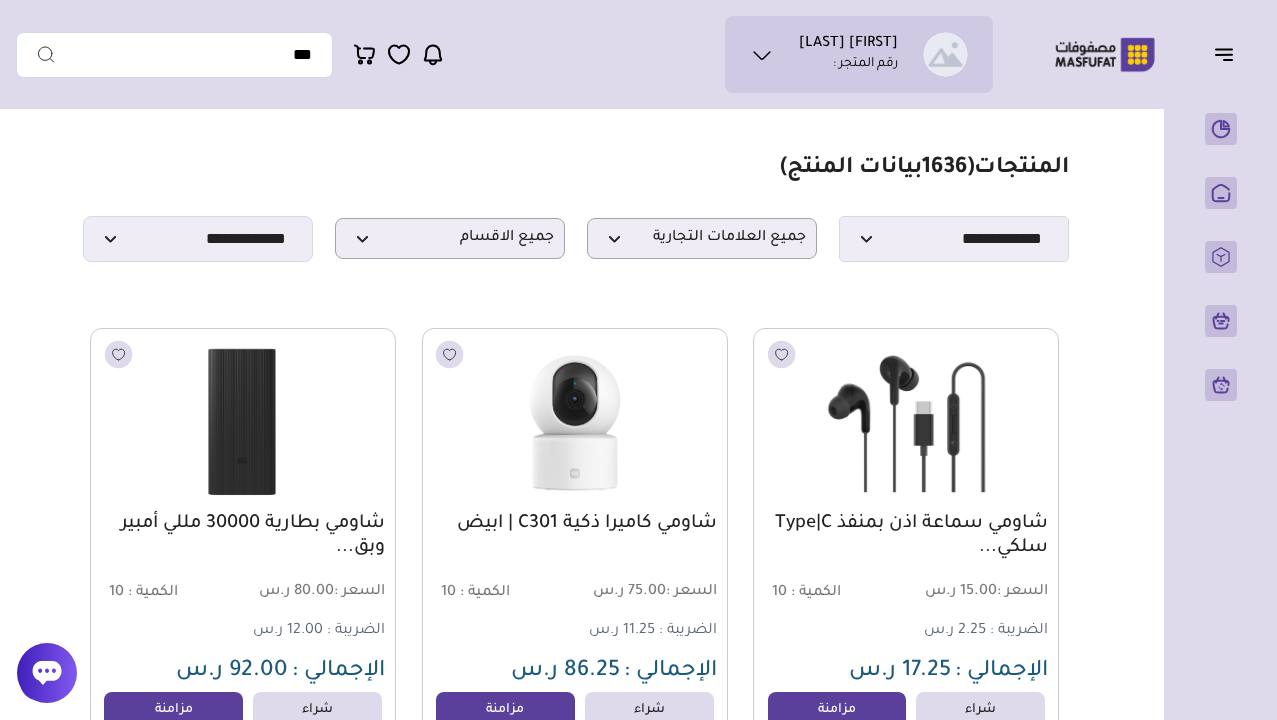 scroll, scrollTop: 21, scrollLeft: 0, axis: vertical 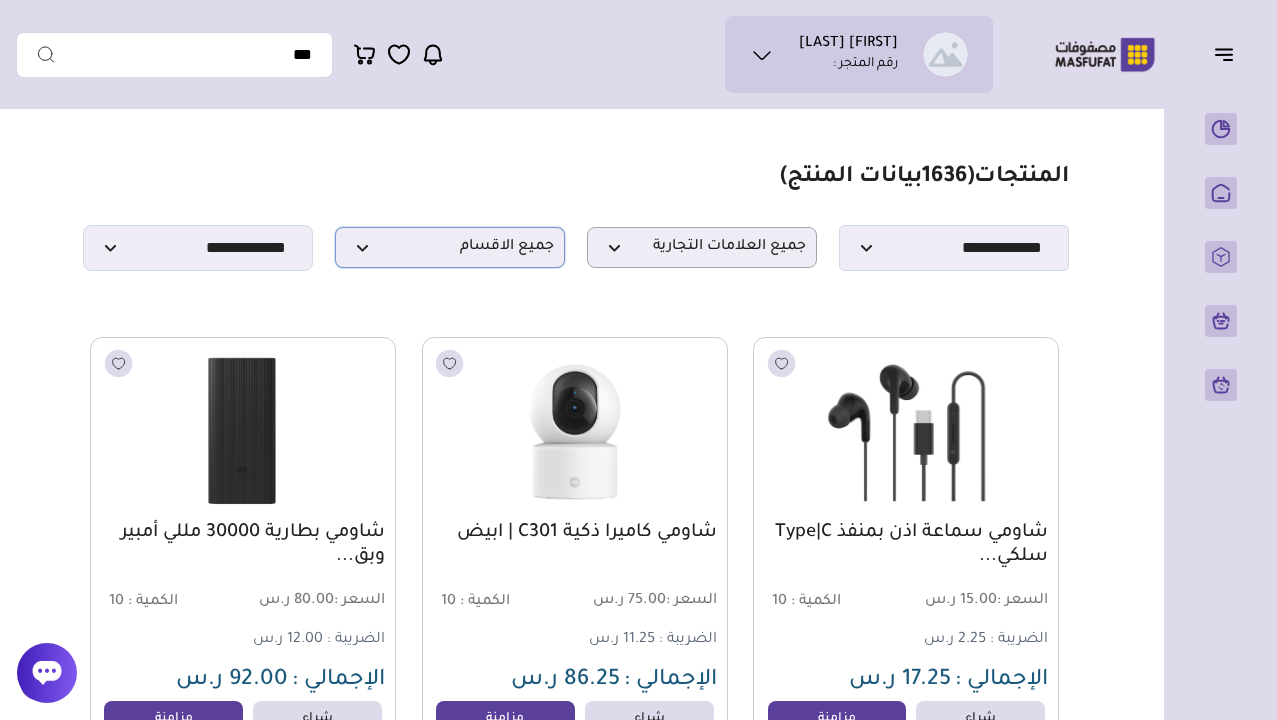 click on "جميع الاقسام" at bounding box center [450, 247] 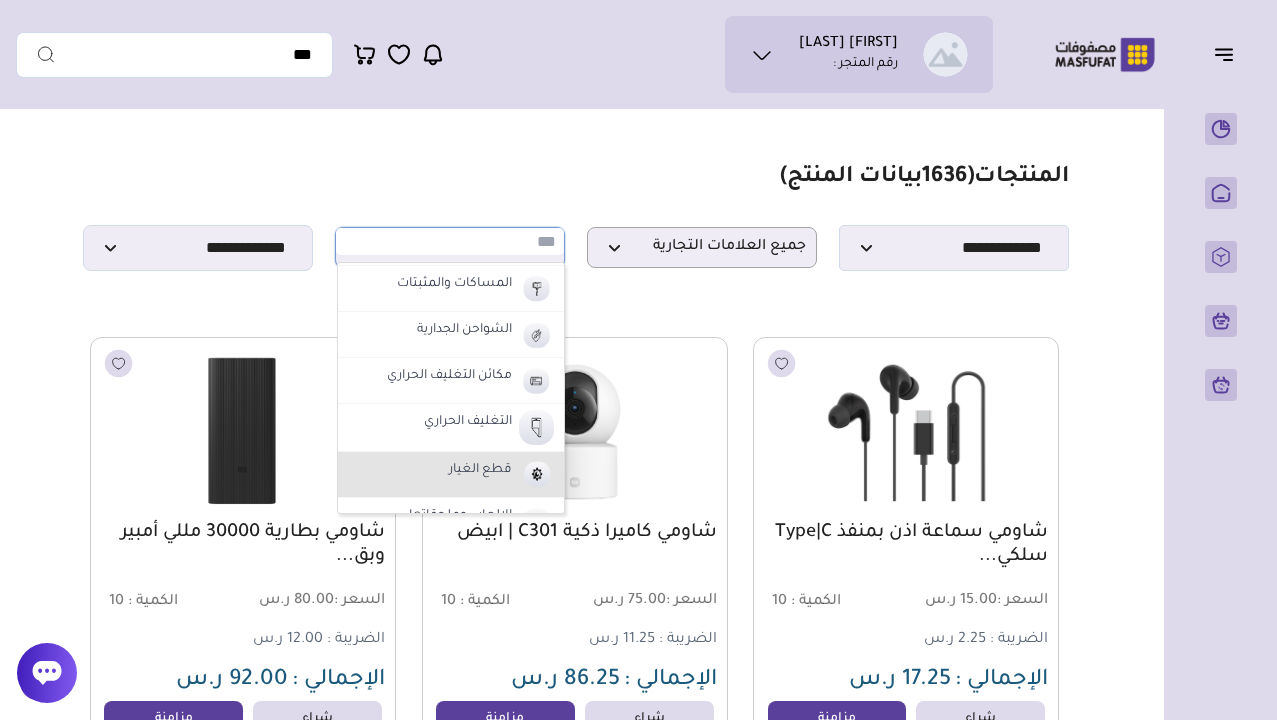 scroll, scrollTop: 683, scrollLeft: 0, axis: vertical 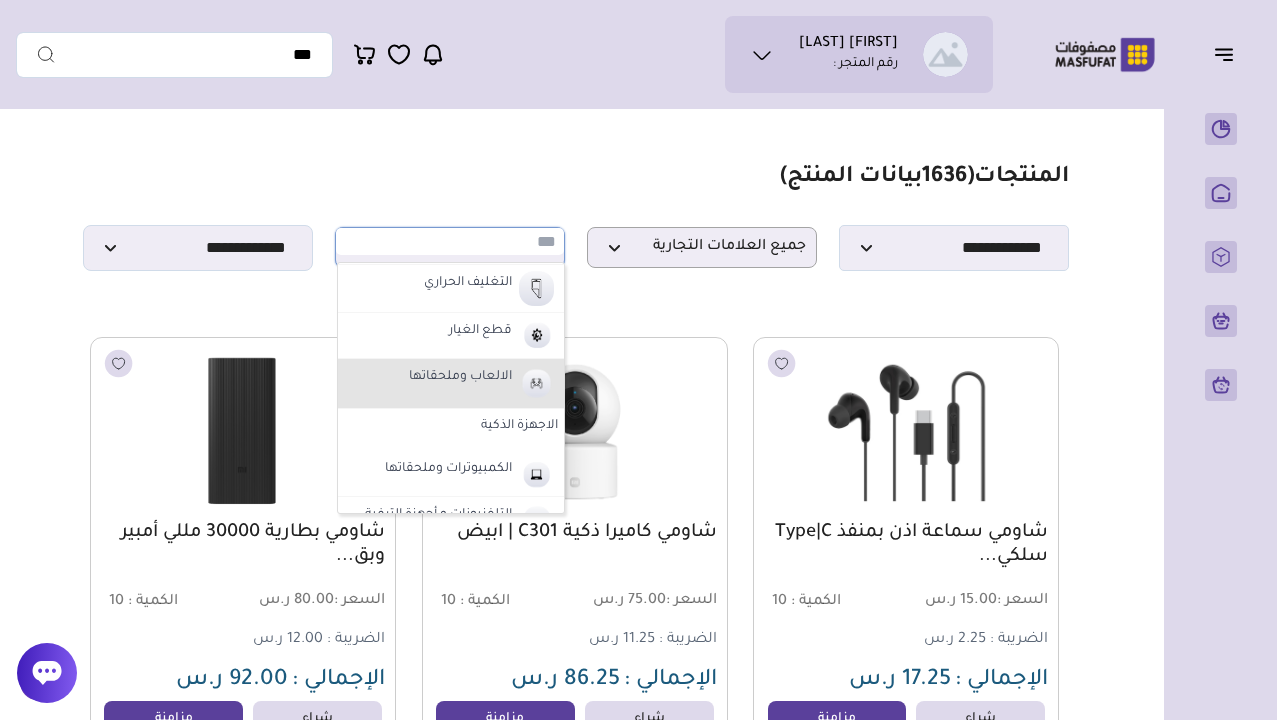 click on "الالعاب وملحقاتها" at bounding box center (460, 378) 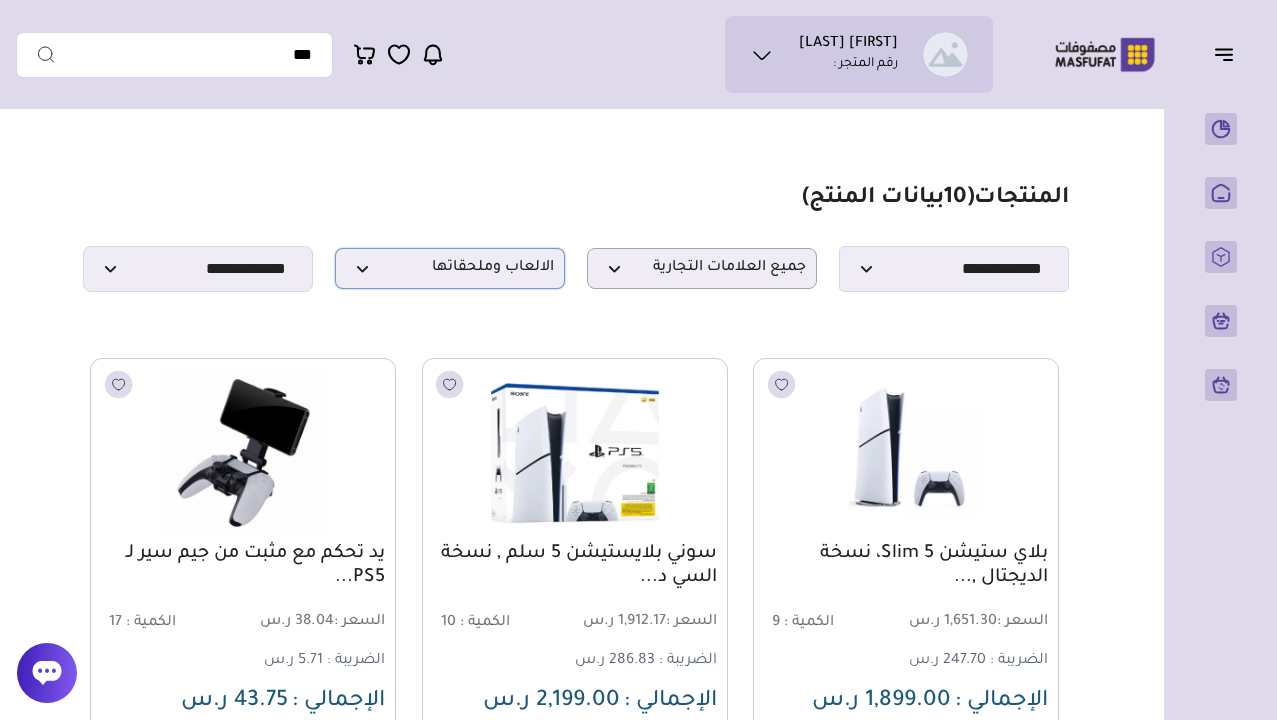 scroll, scrollTop: 0, scrollLeft: 0, axis: both 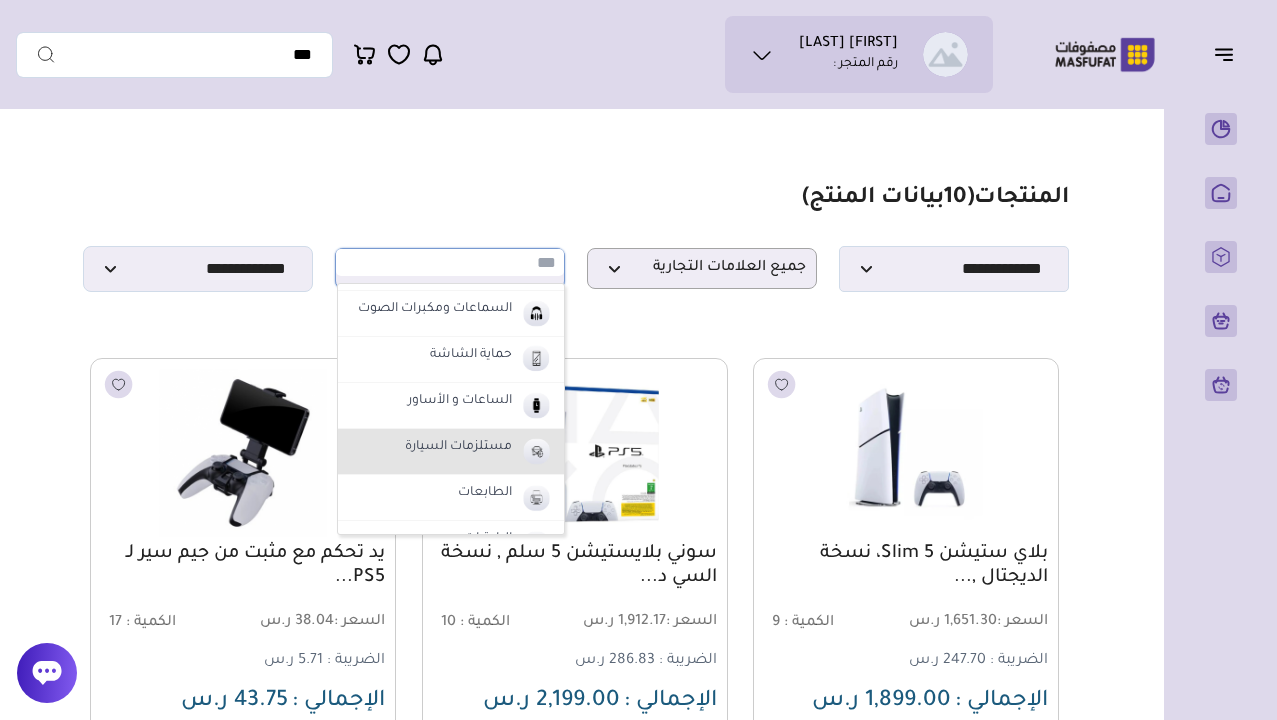 click on "مستلزمات السيارة" at bounding box center (458, 448) 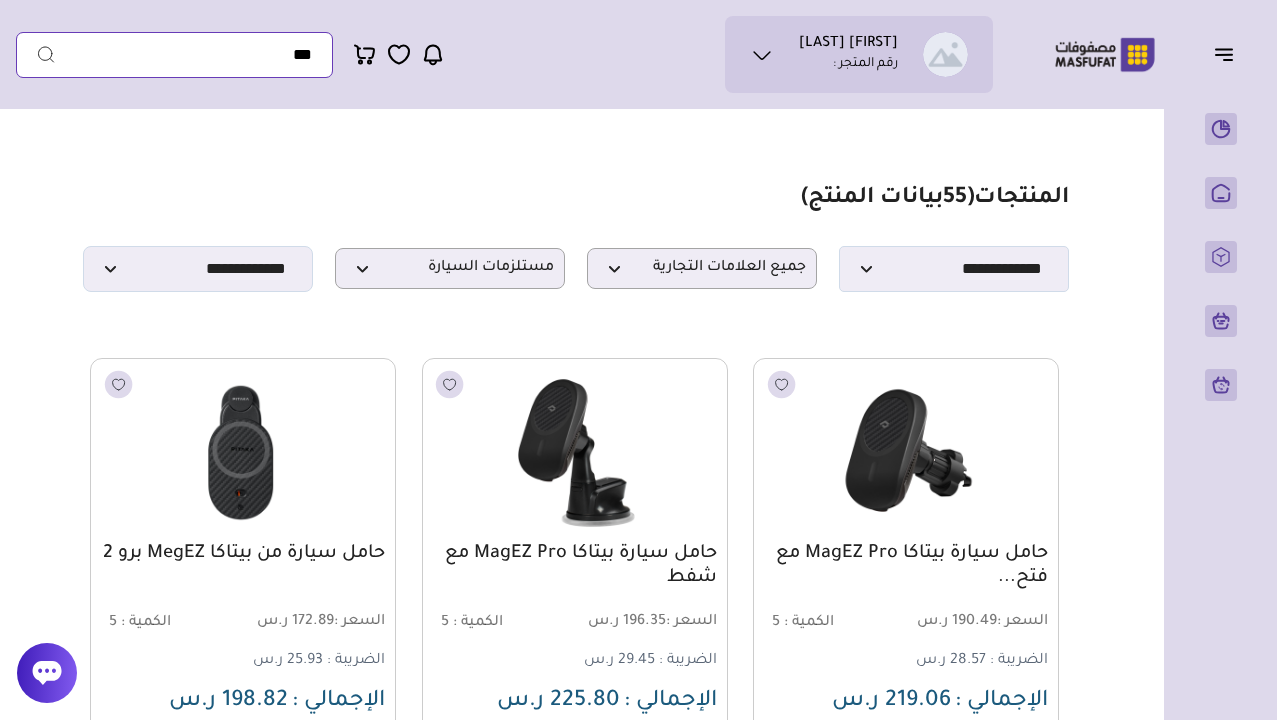click at bounding box center [174, 55] 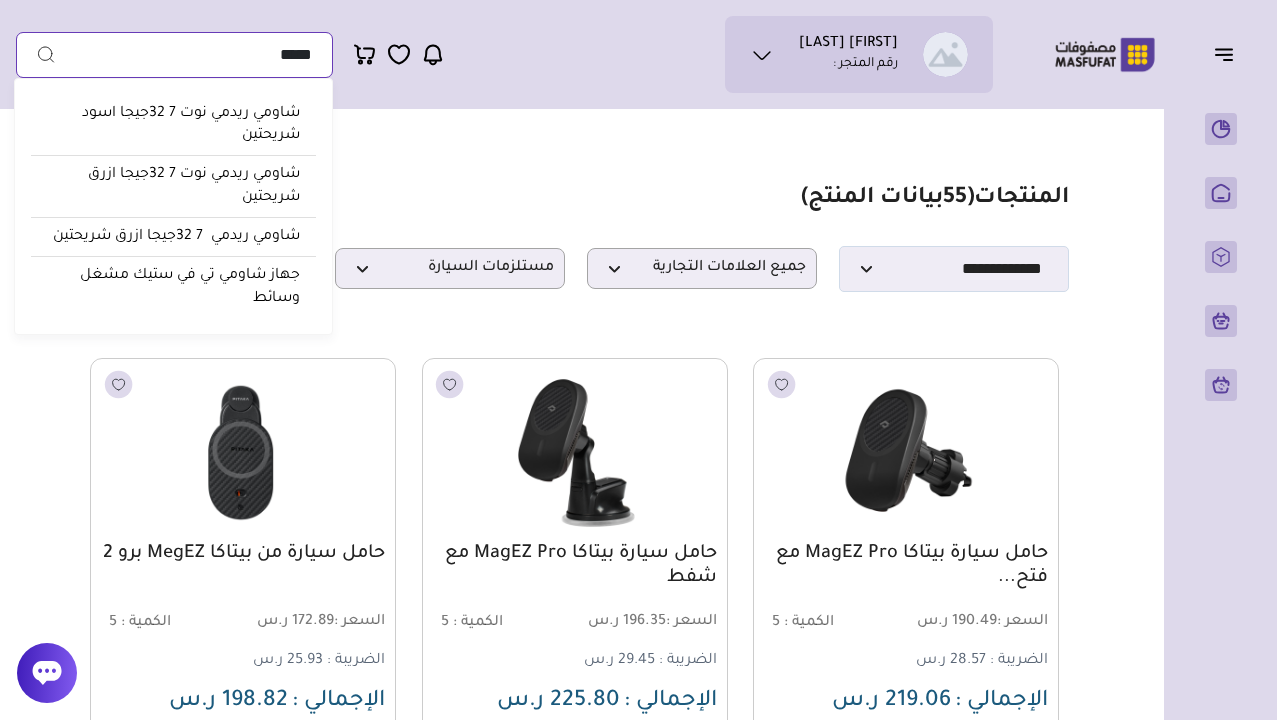 type on "*****" 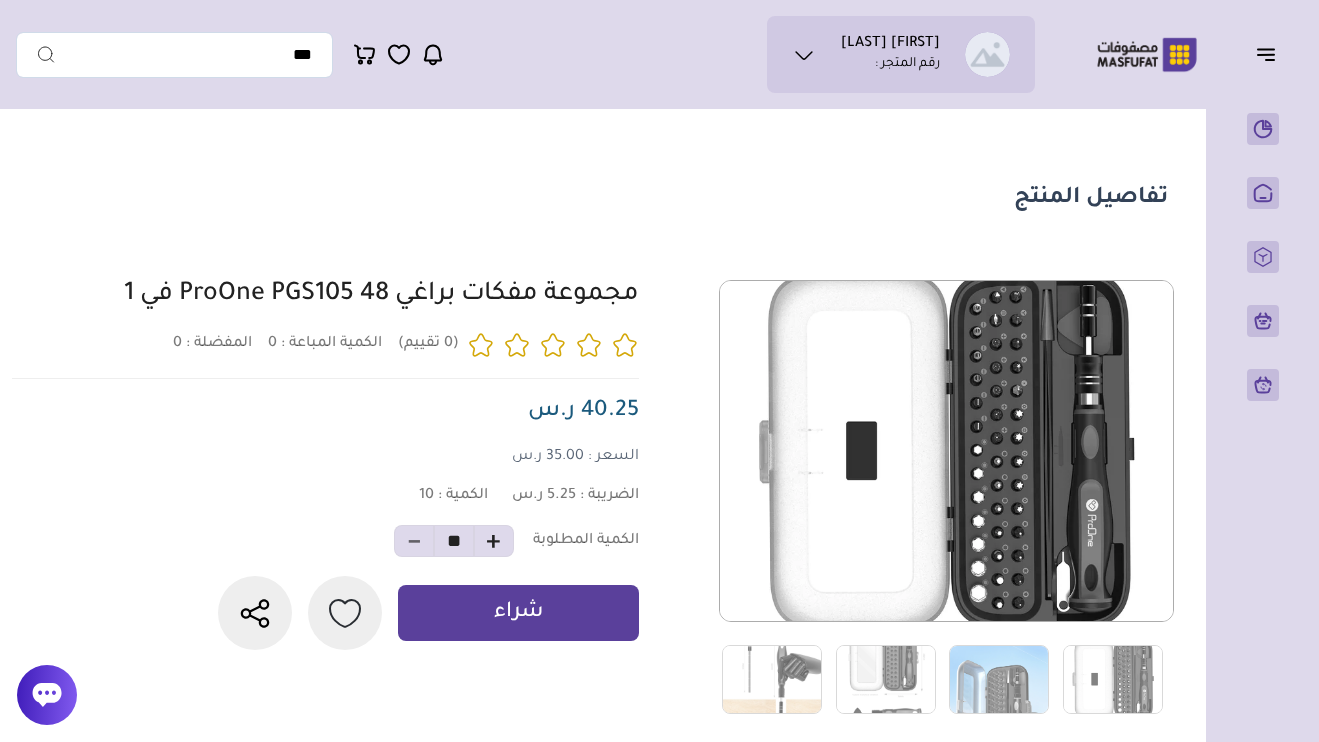 scroll, scrollTop: 0, scrollLeft: 0, axis: both 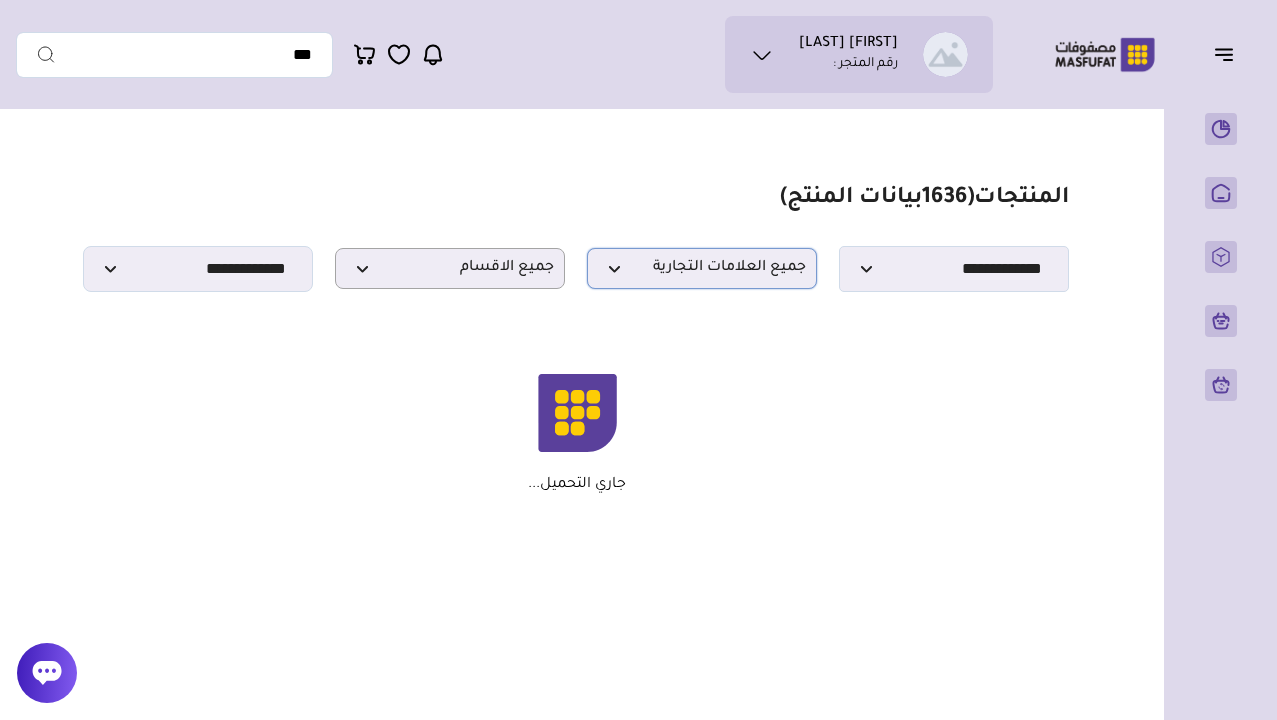click on "جميع العلامات التجارية" at bounding box center (702, 268) 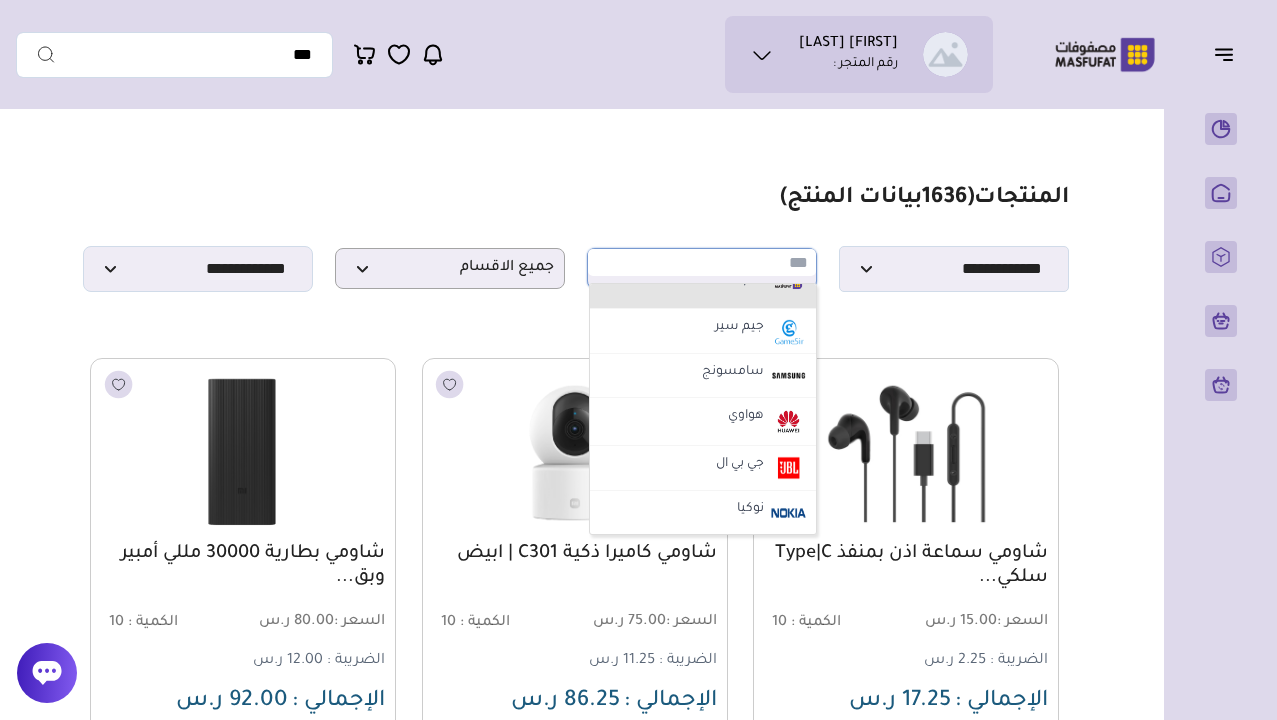 scroll, scrollTop: 490, scrollLeft: 0, axis: vertical 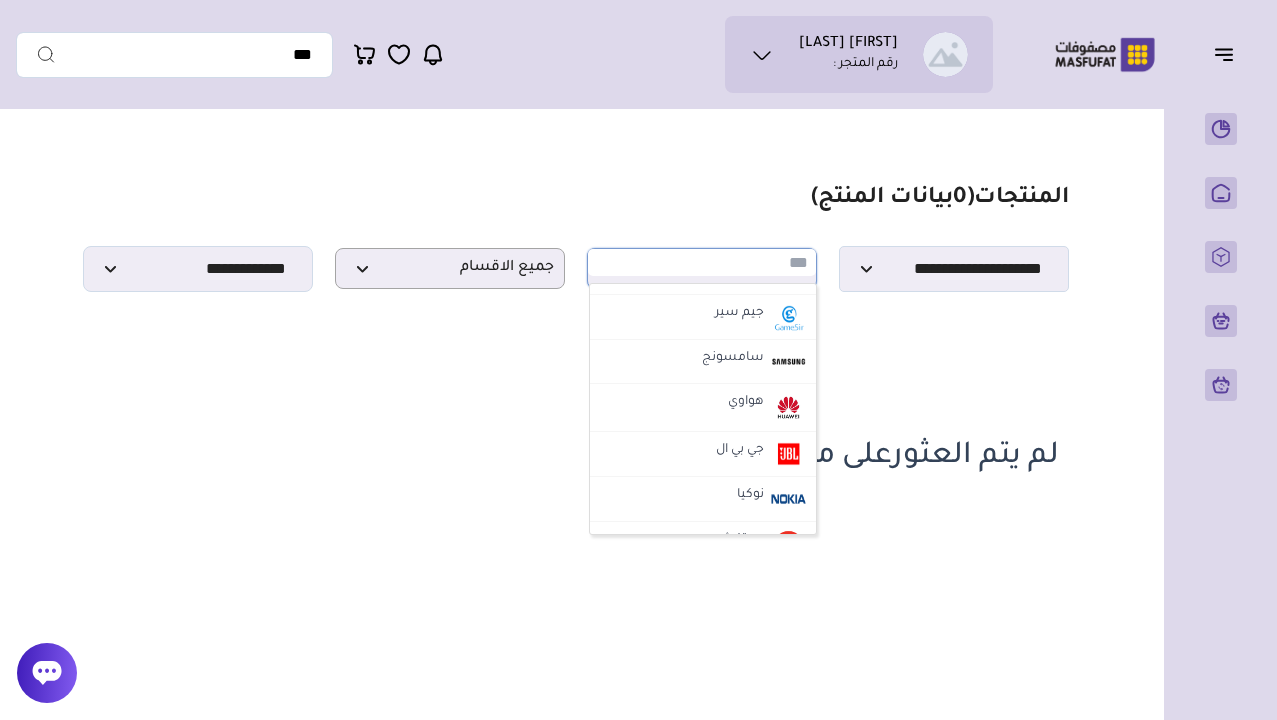 click on "**********" at bounding box center (577, 238) 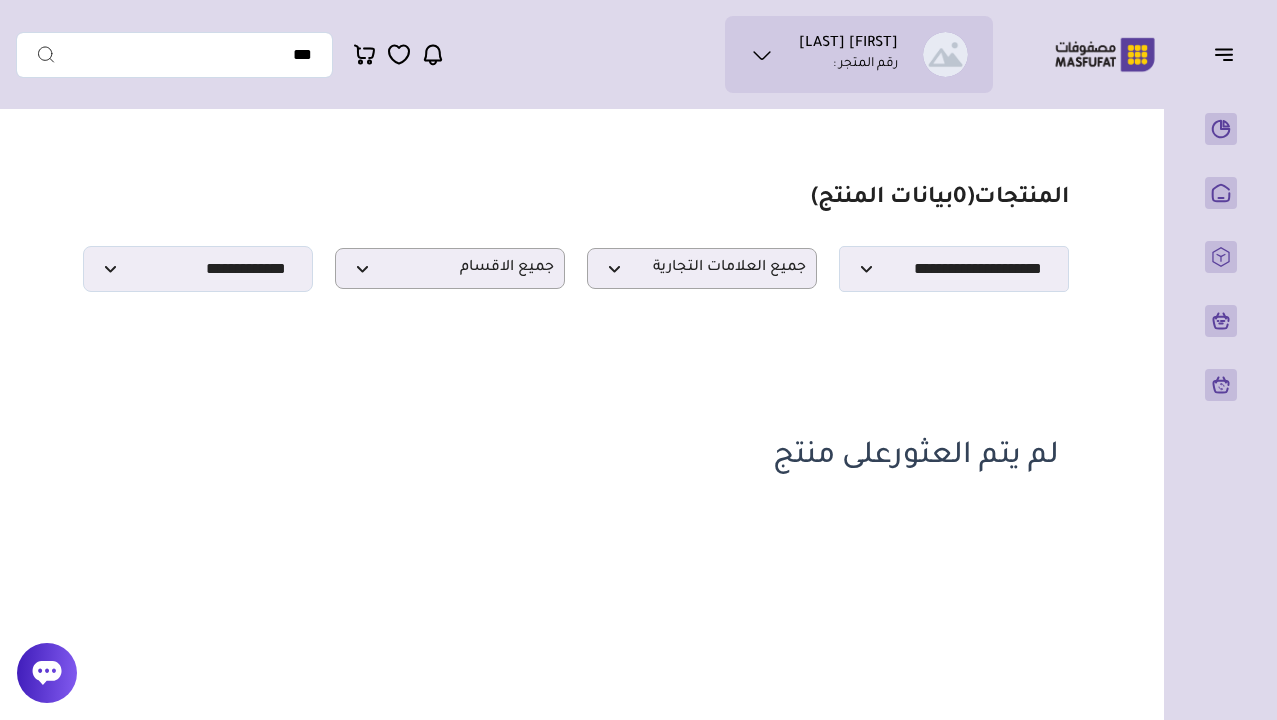 click on "مزامنة
( 0 )
تحديد الكل
إلغاء التحديد
المنتجات
(" at bounding box center (577, 334) 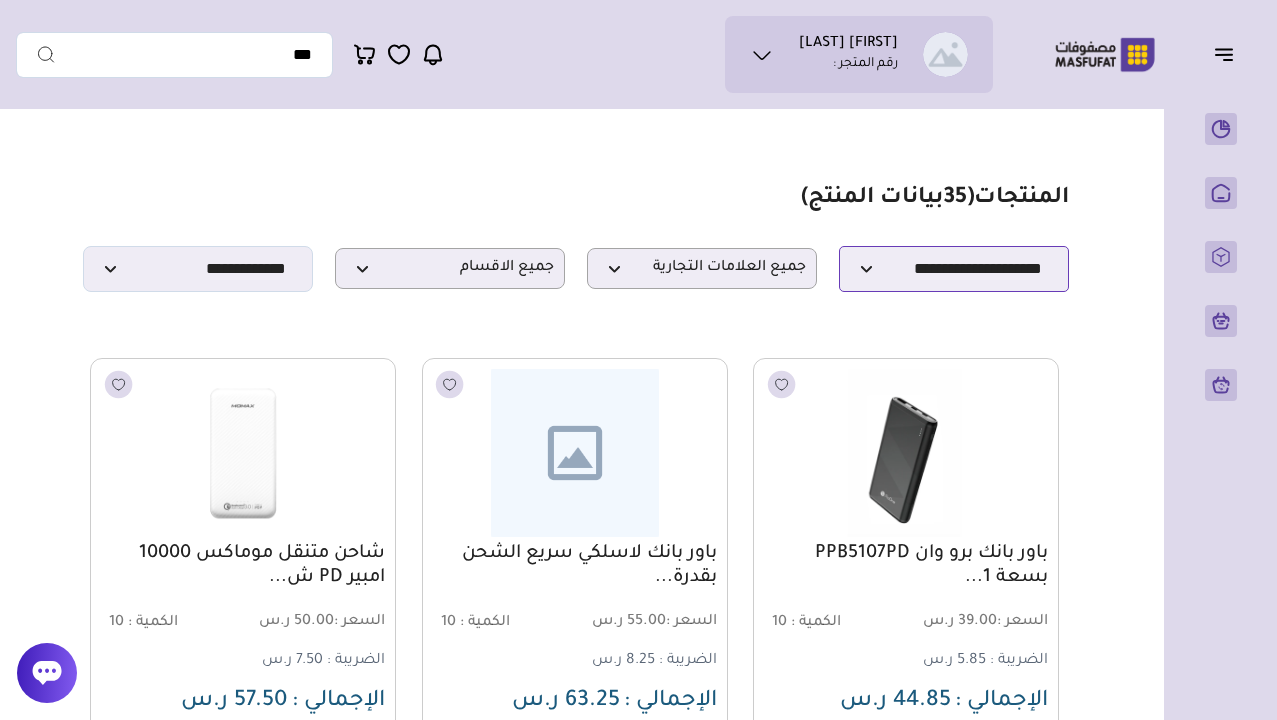 scroll, scrollTop: 0, scrollLeft: 0, axis: both 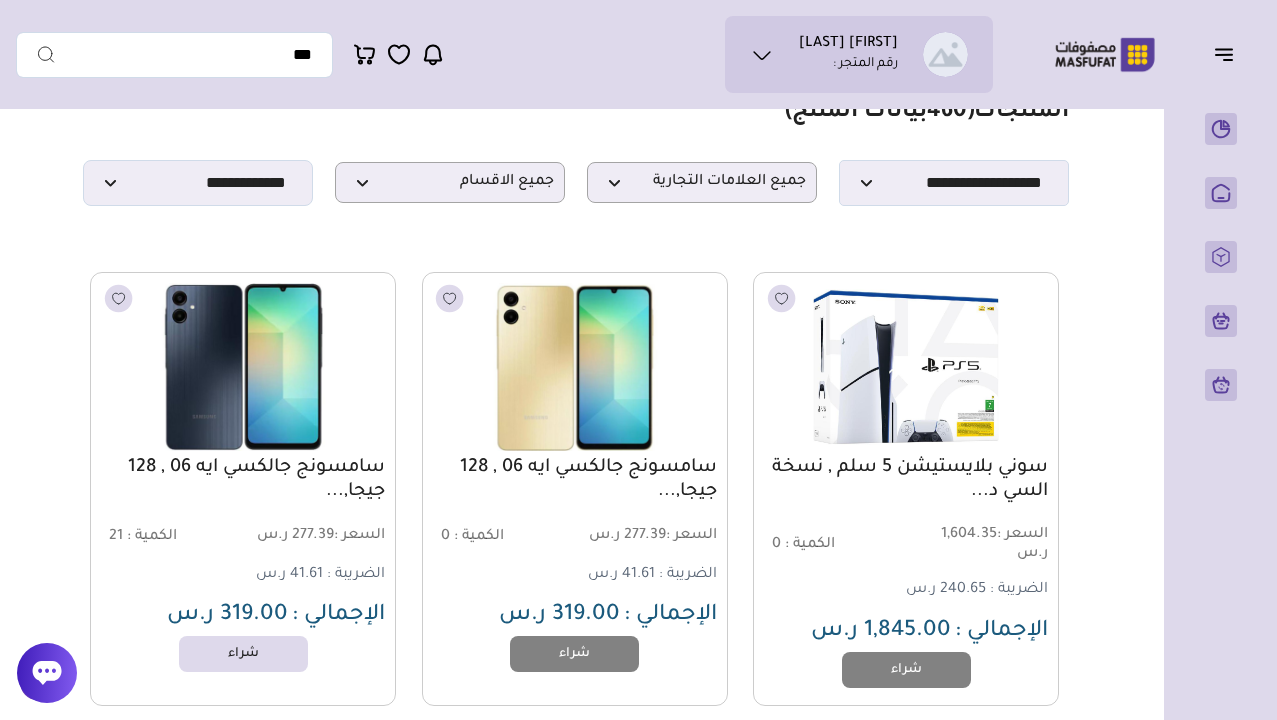 click at bounding box center [906, 366] 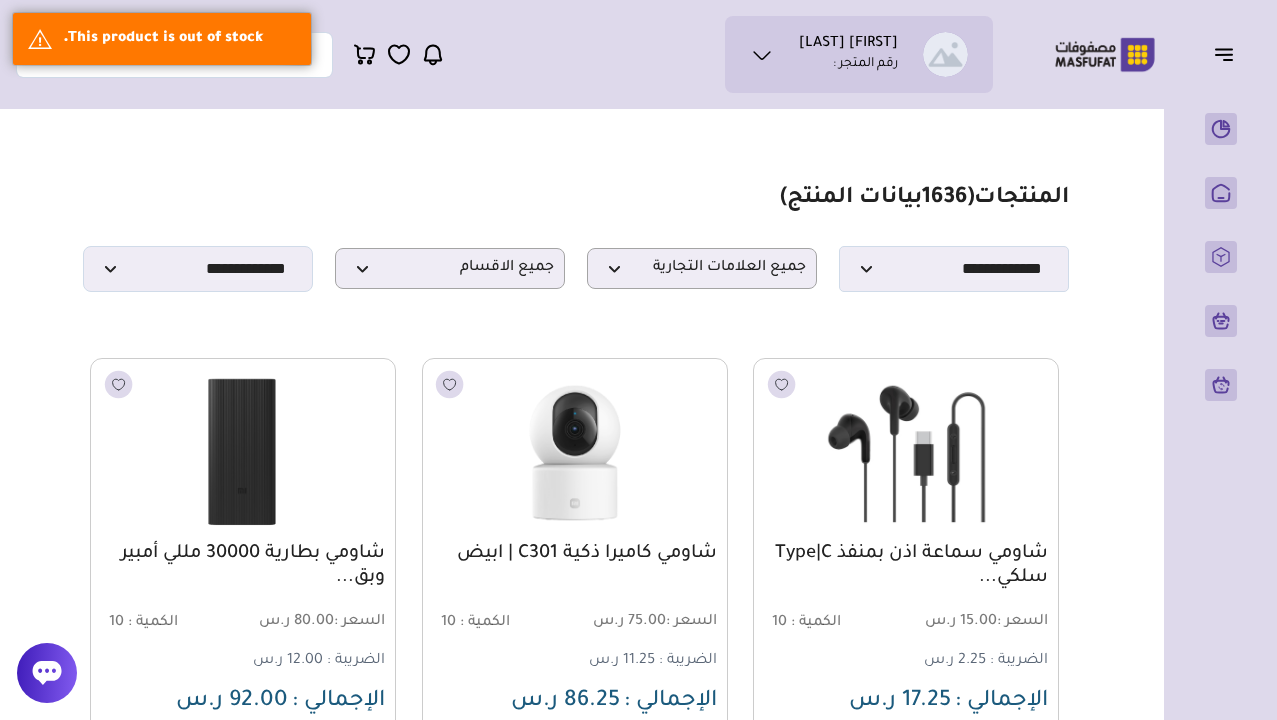 scroll, scrollTop: 0, scrollLeft: 0, axis: both 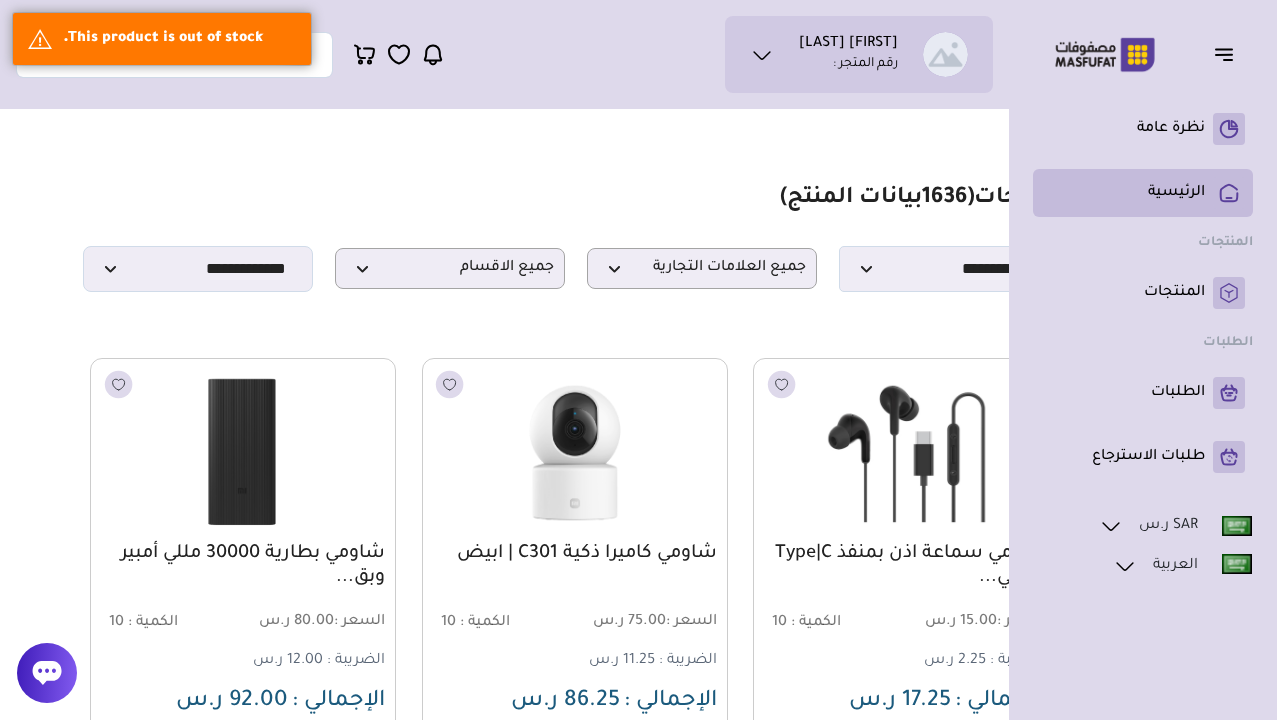 click on "الرئيسية" at bounding box center (1143, 193) 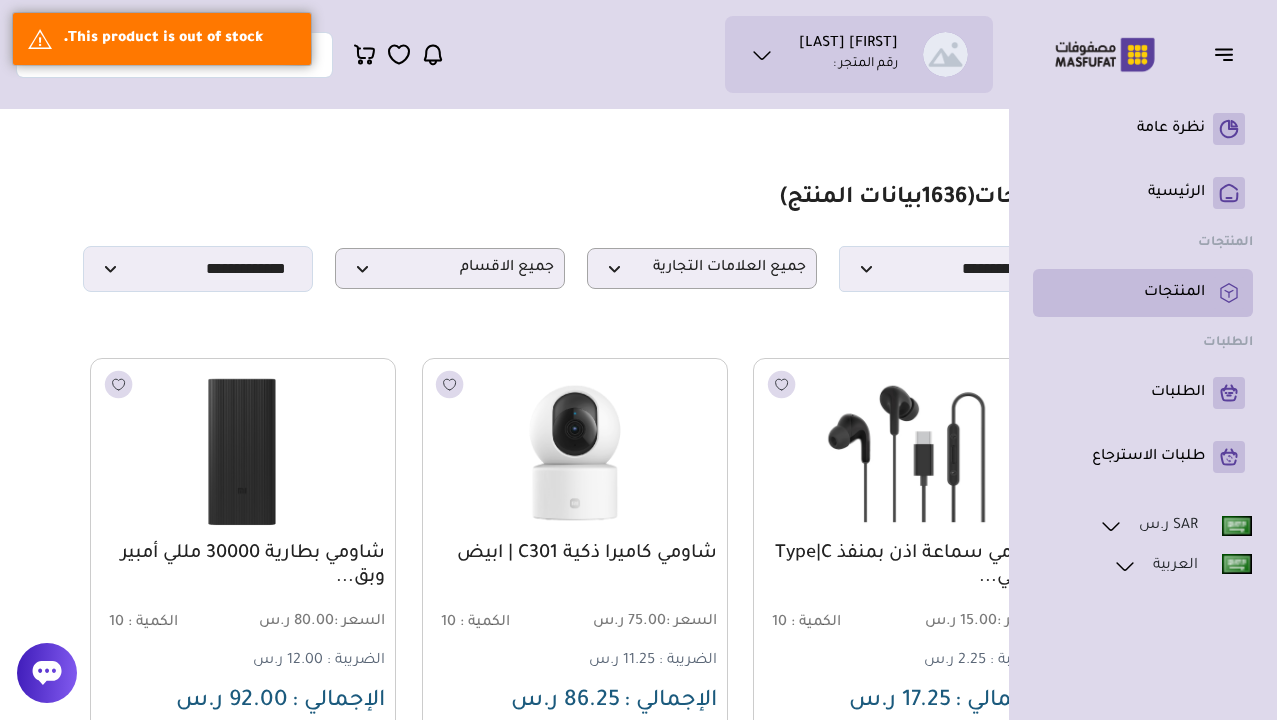 click on "المنتجات" at bounding box center [1174, 293] 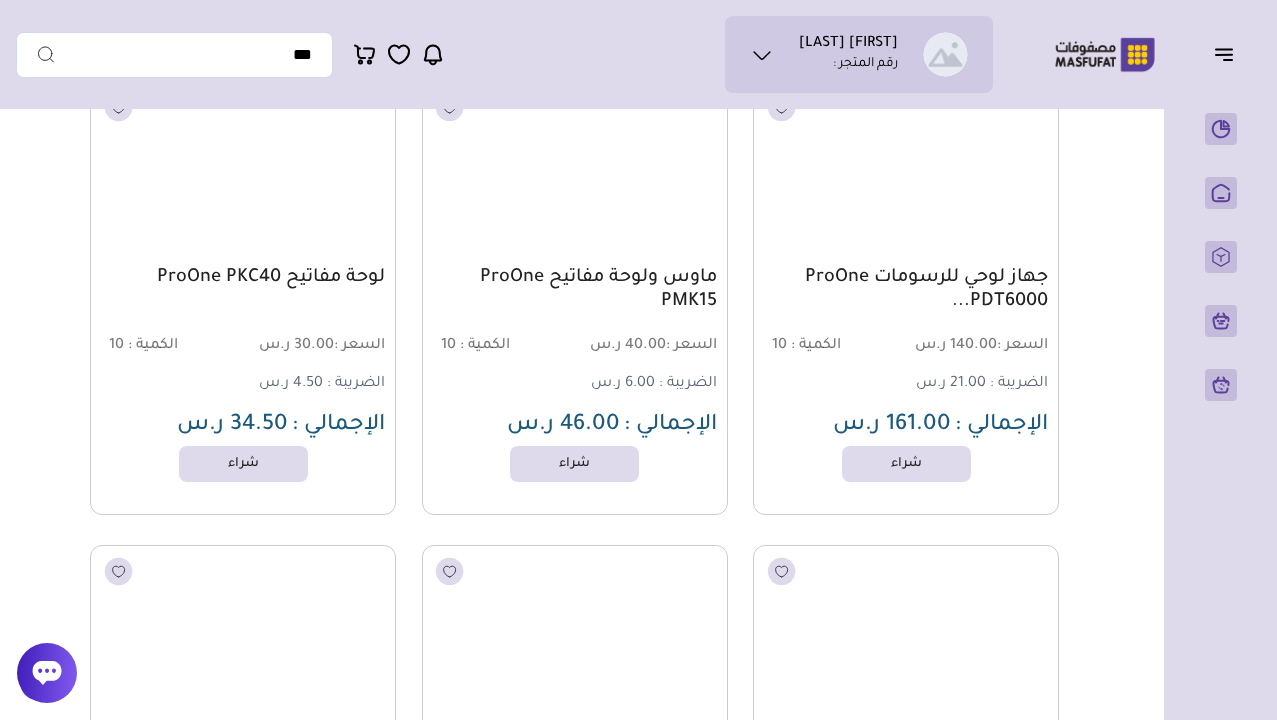 scroll, scrollTop: 62505, scrollLeft: 0, axis: vertical 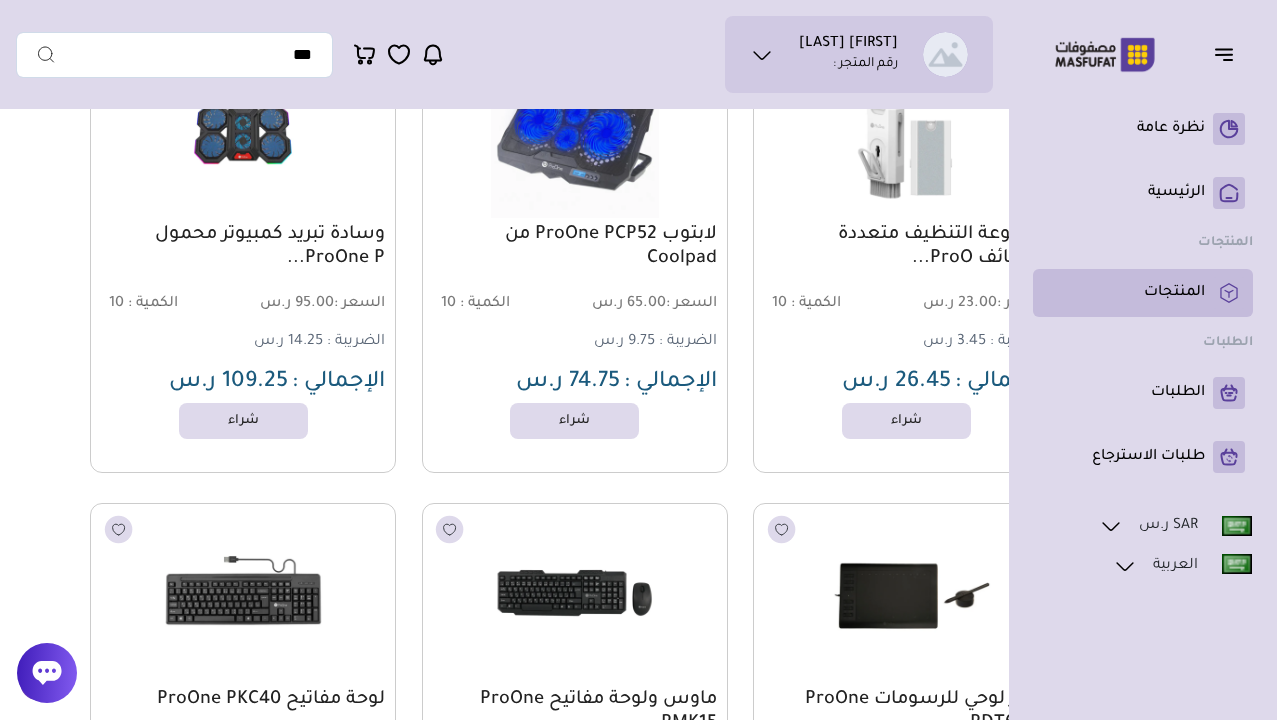click on "المنتجات" at bounding box center [1174, 293] 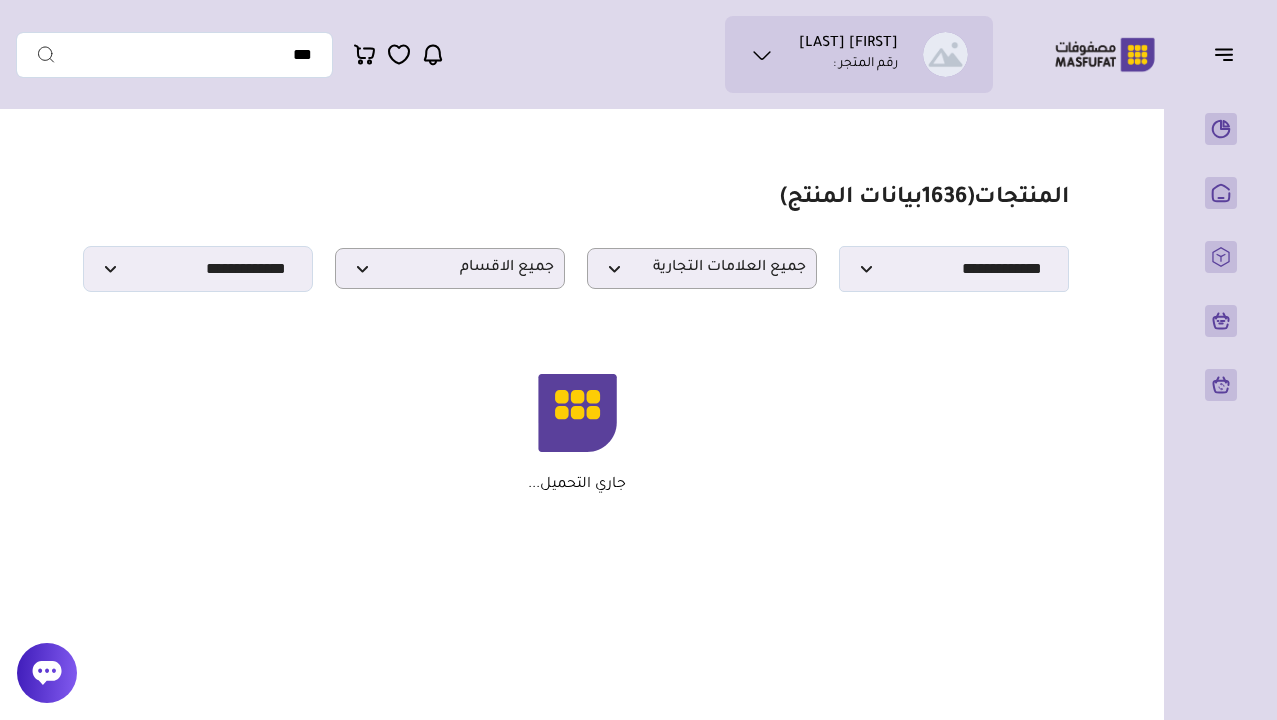 scroll, scrollTop: 0, scrollLeft: 0, axis: both 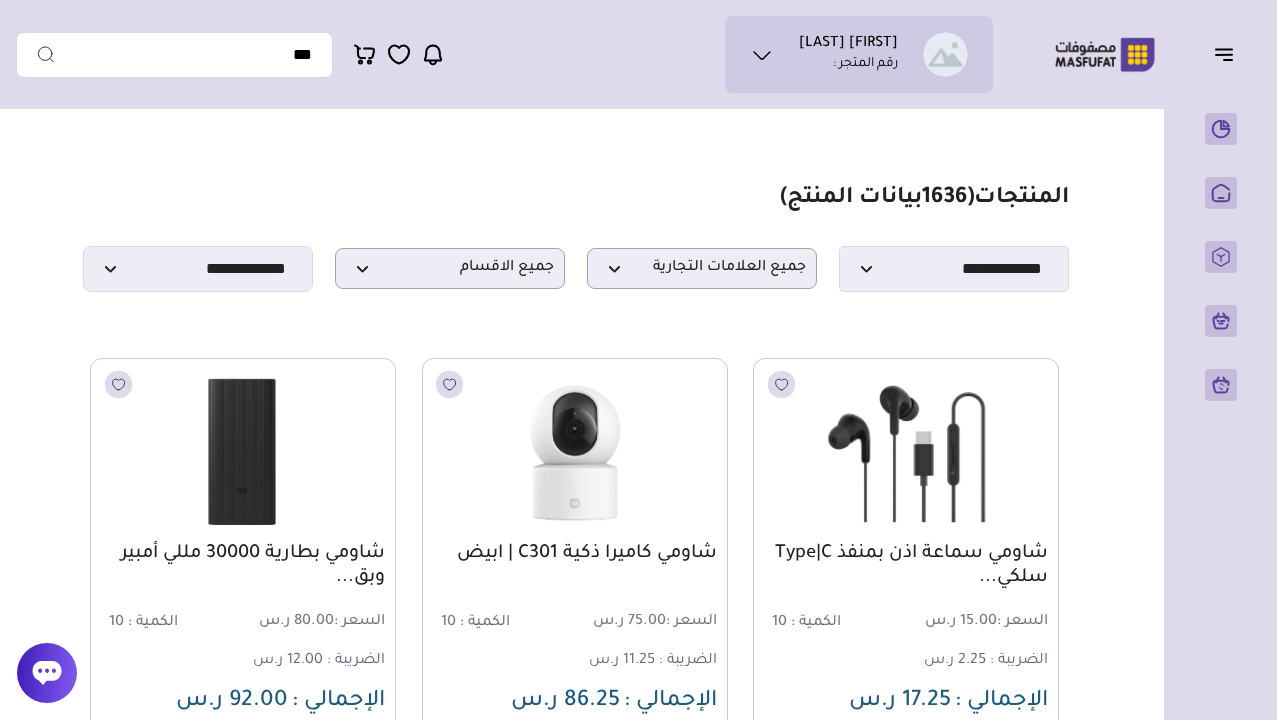 select on "********" 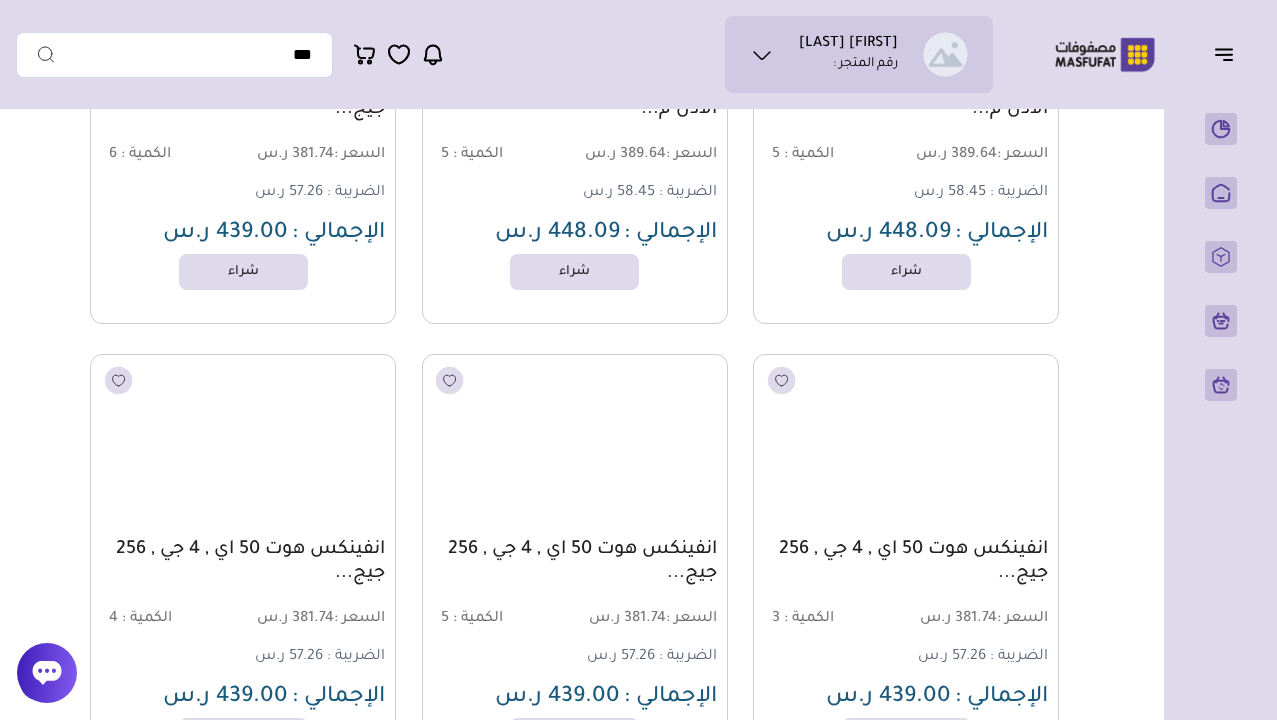 scroll, scrollTop: 25675, scrollLeft: 0, axis: vertical 